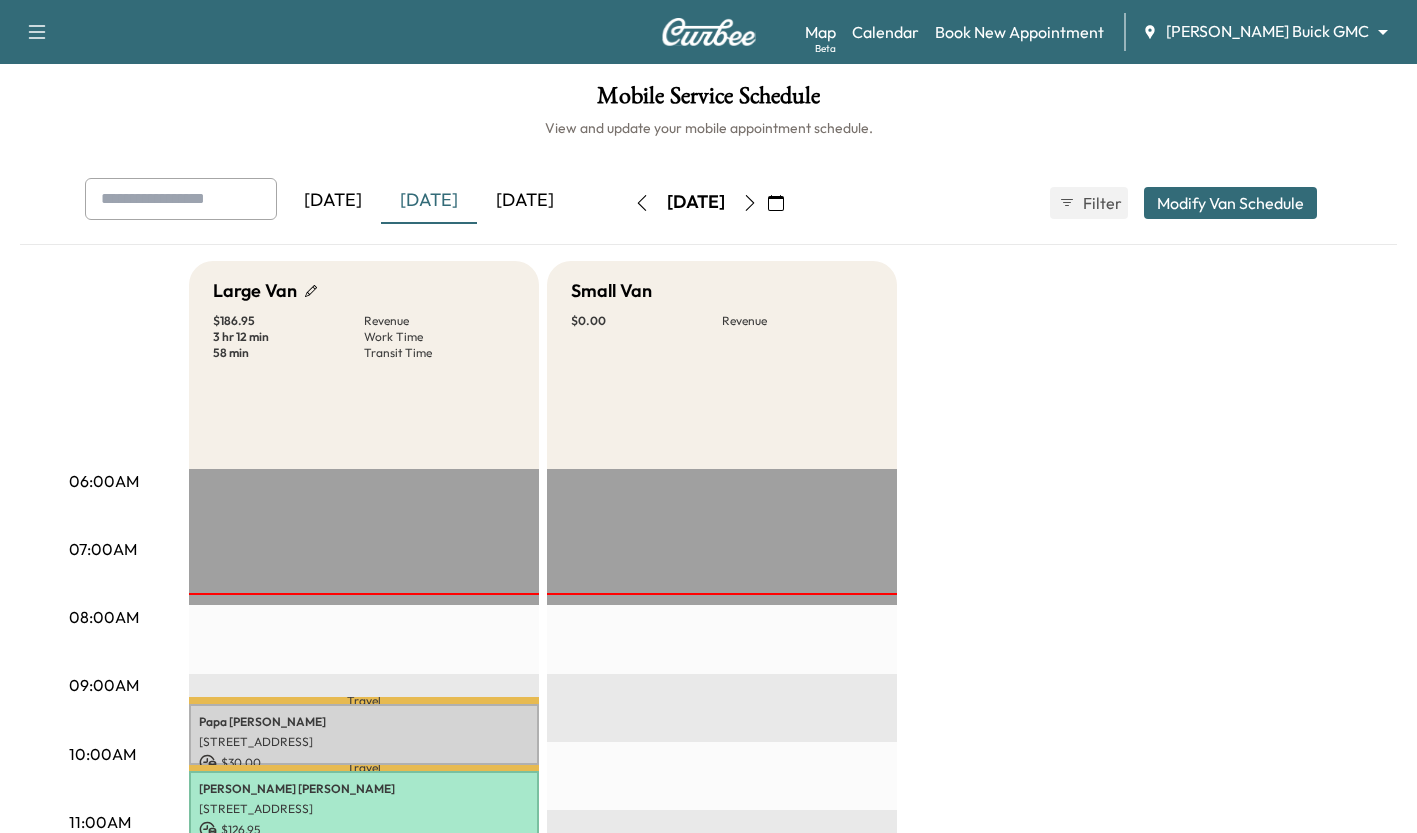 scroll, scrollTop: 289, scrollLeft: 0, axis: vertical 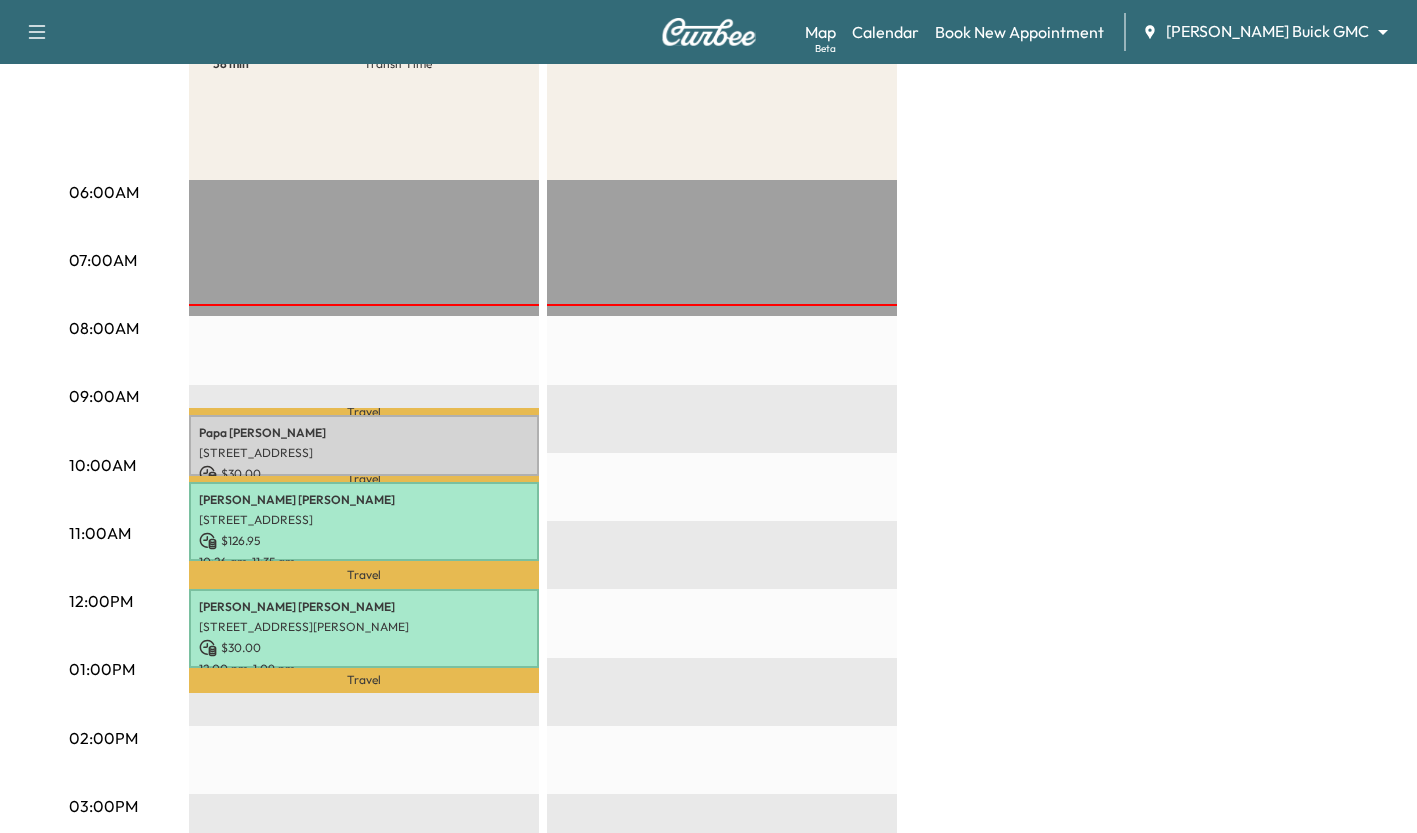 click on "Book New Appointment" at bounding box center [1019, 32] 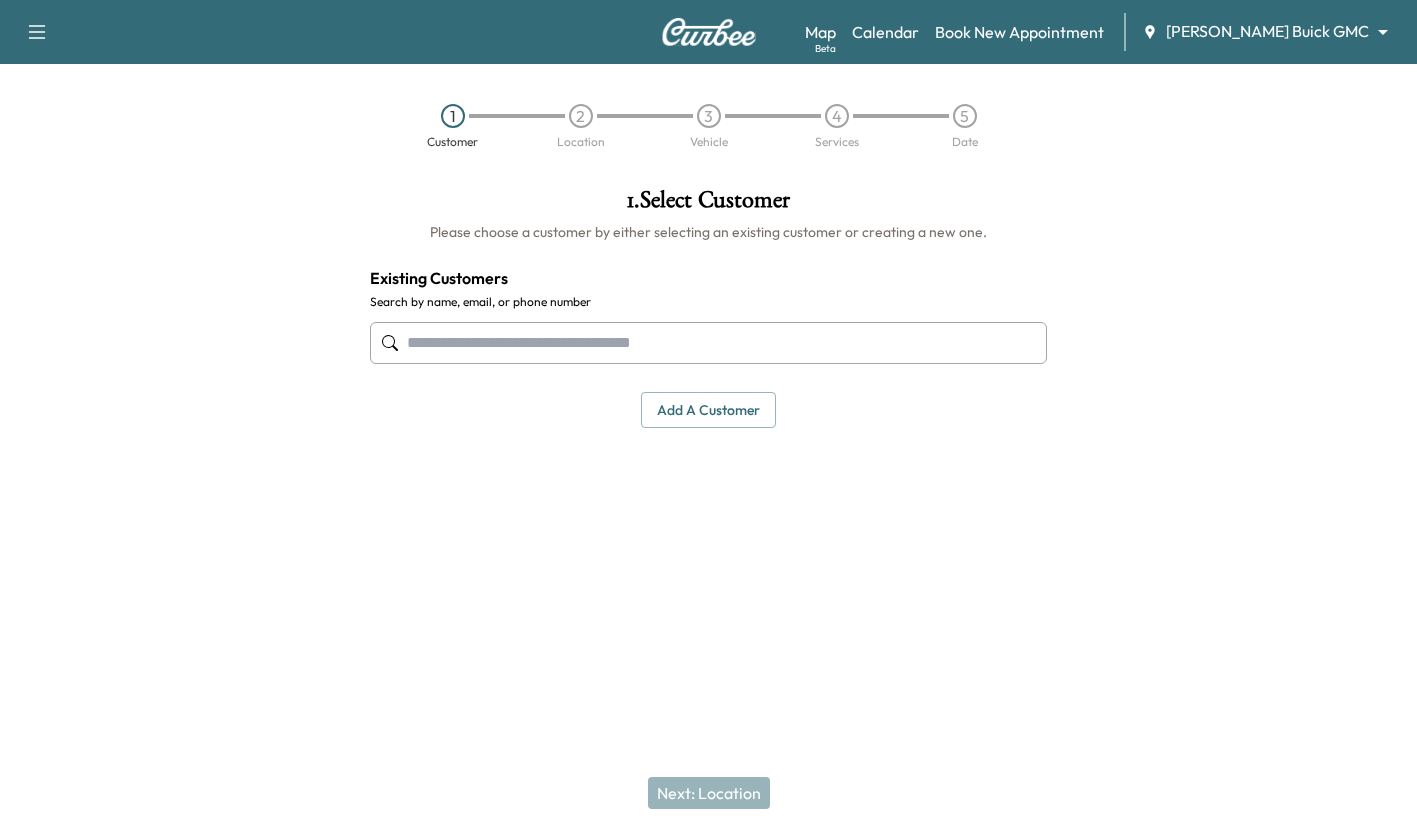 scroll, scrollTop: 0, scrollLeft: 0, axis: both 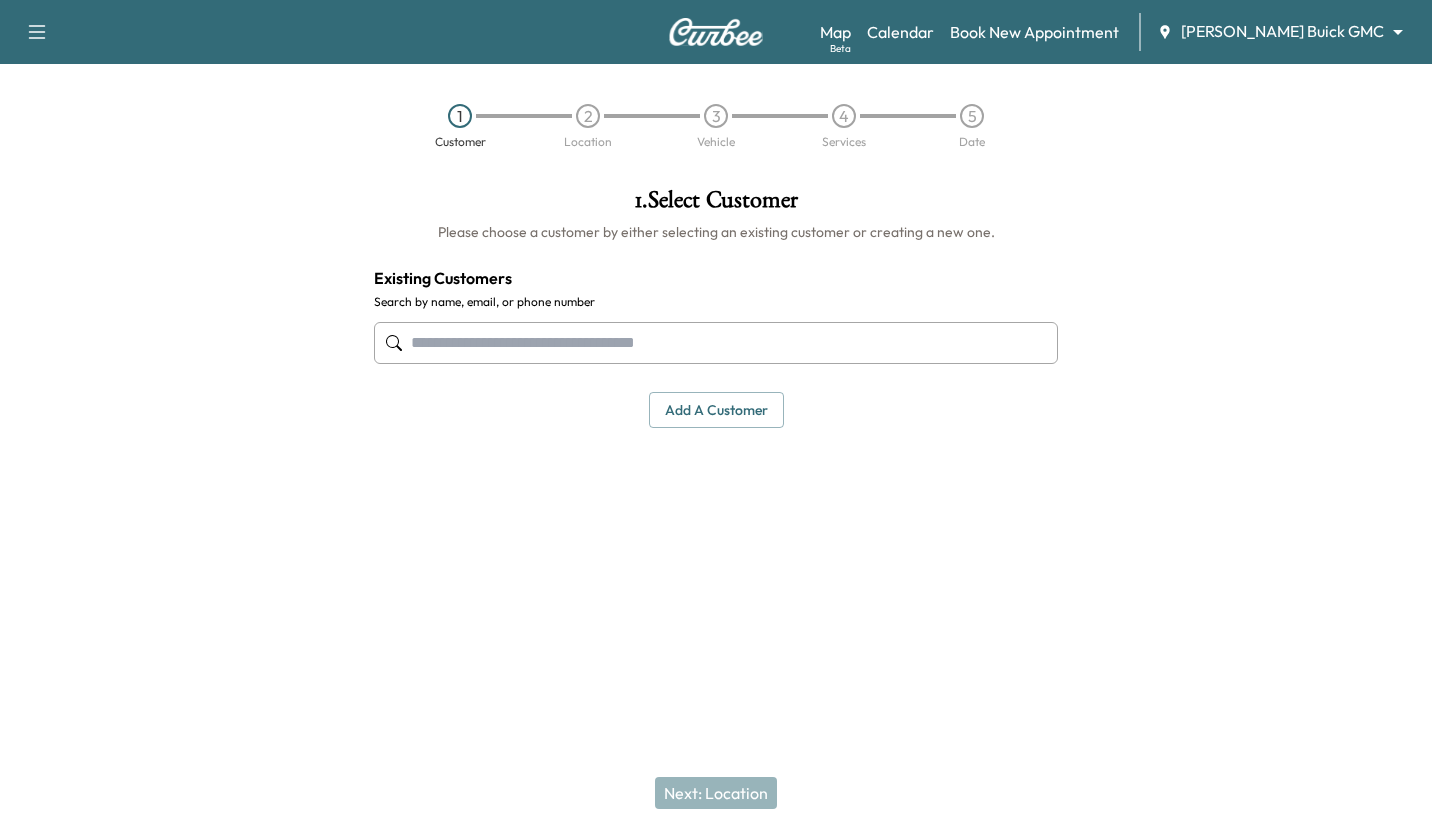 click at bounding box center (716, 343) 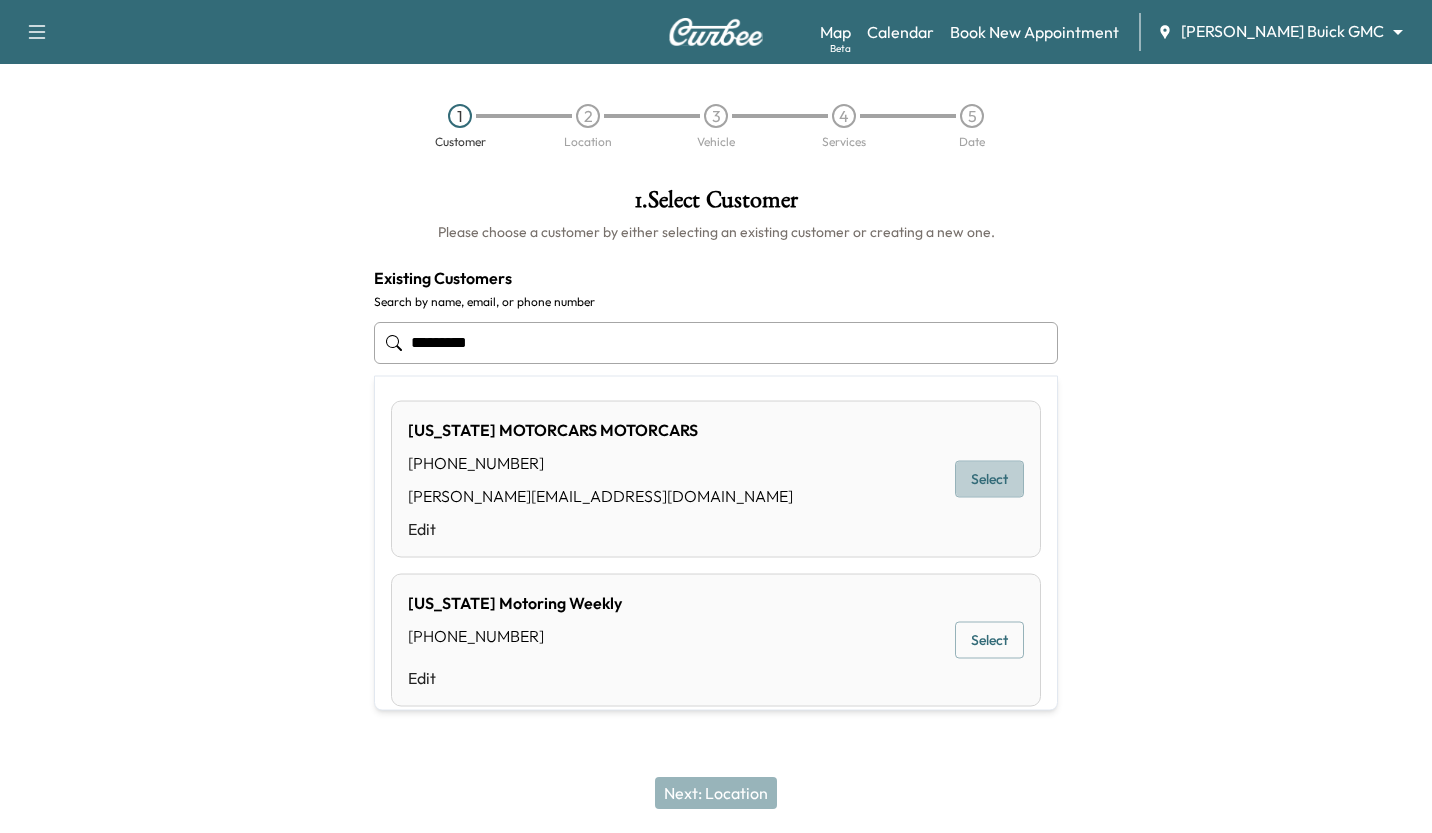 click on "Select" at bounding box center [989, 479] 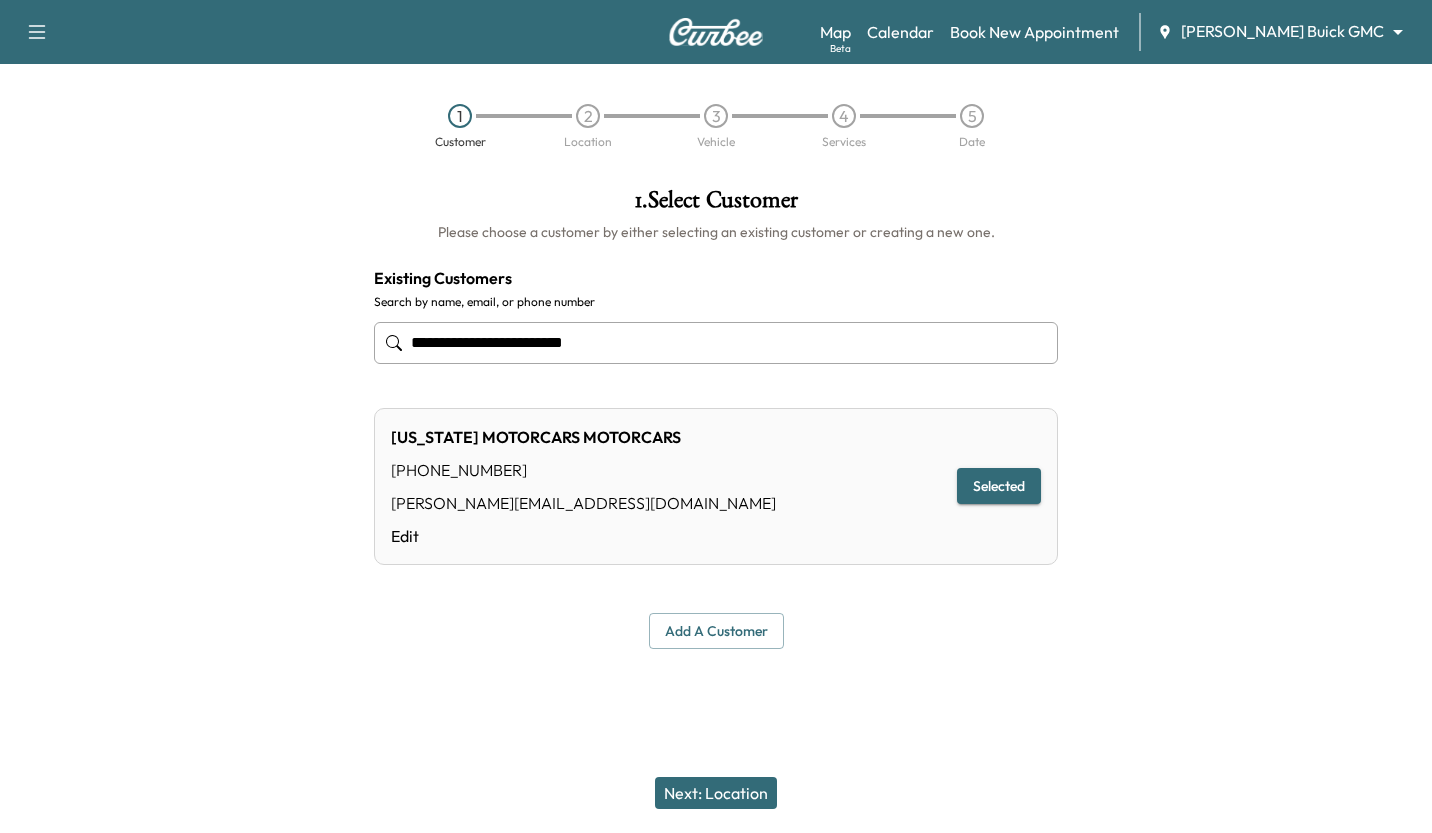 type on "**********" 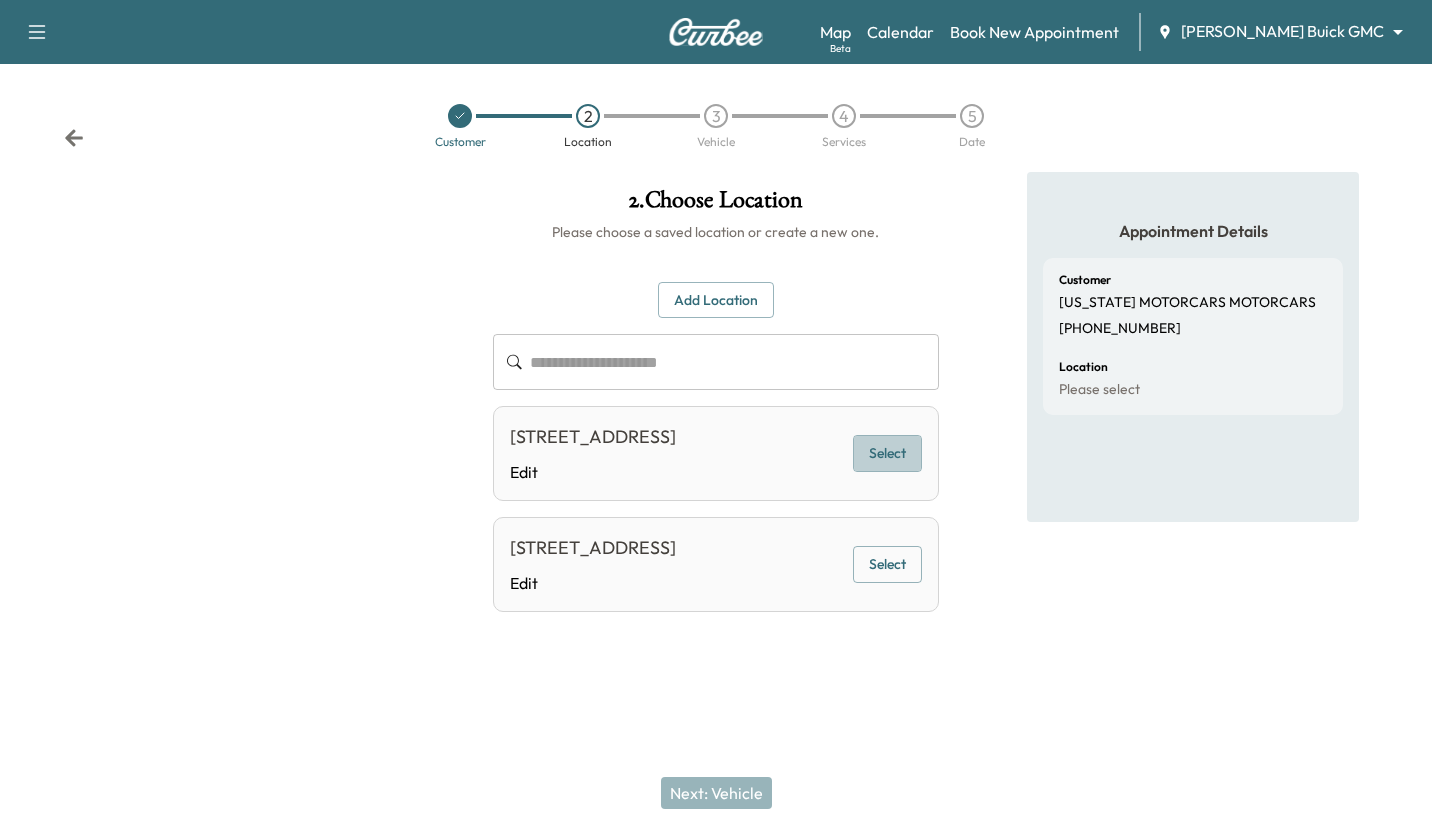 click on "Select" at bounding box center (887, 453) 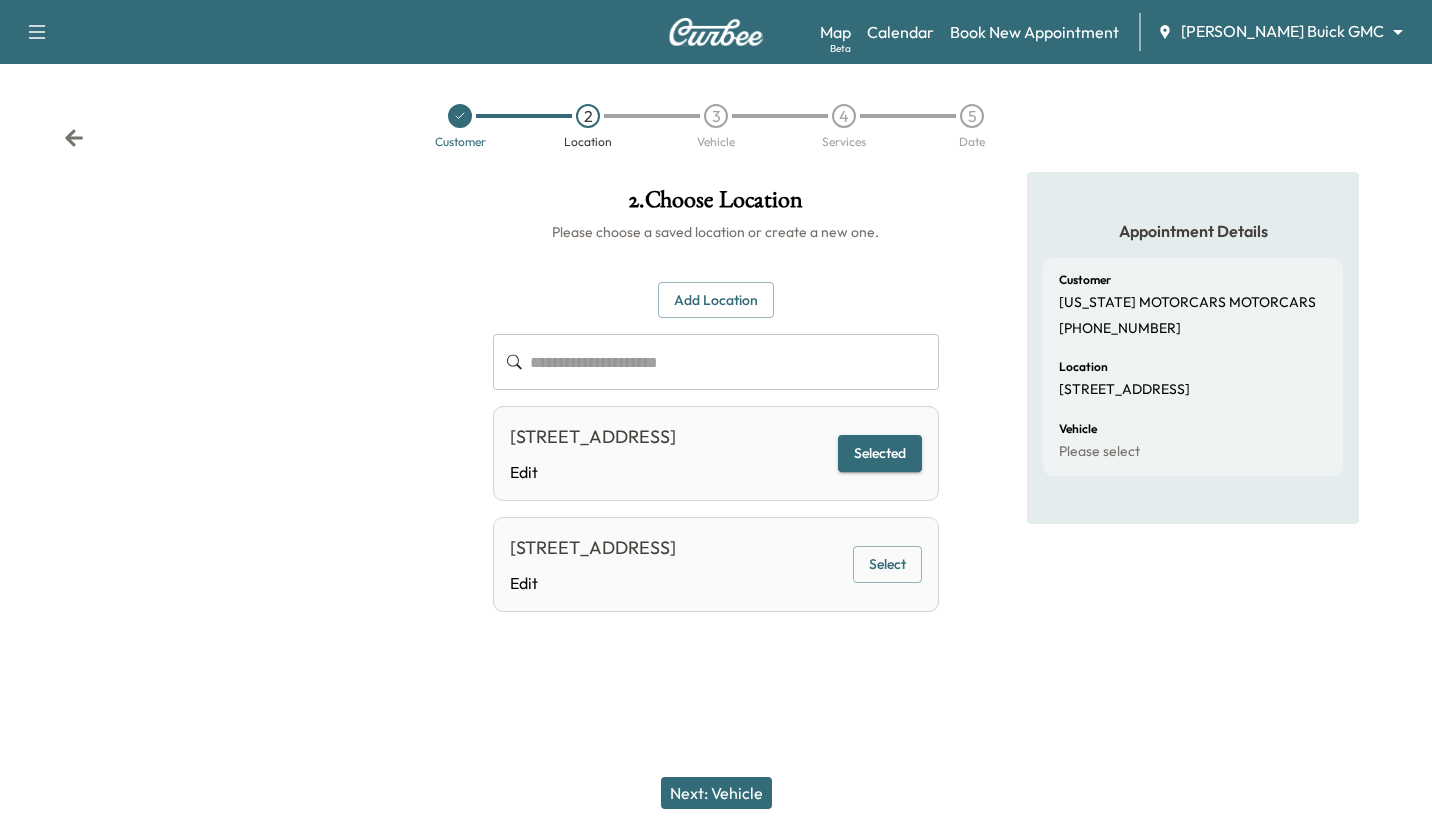 click on "Next: Vehicle" at bounding box center [716, 793] 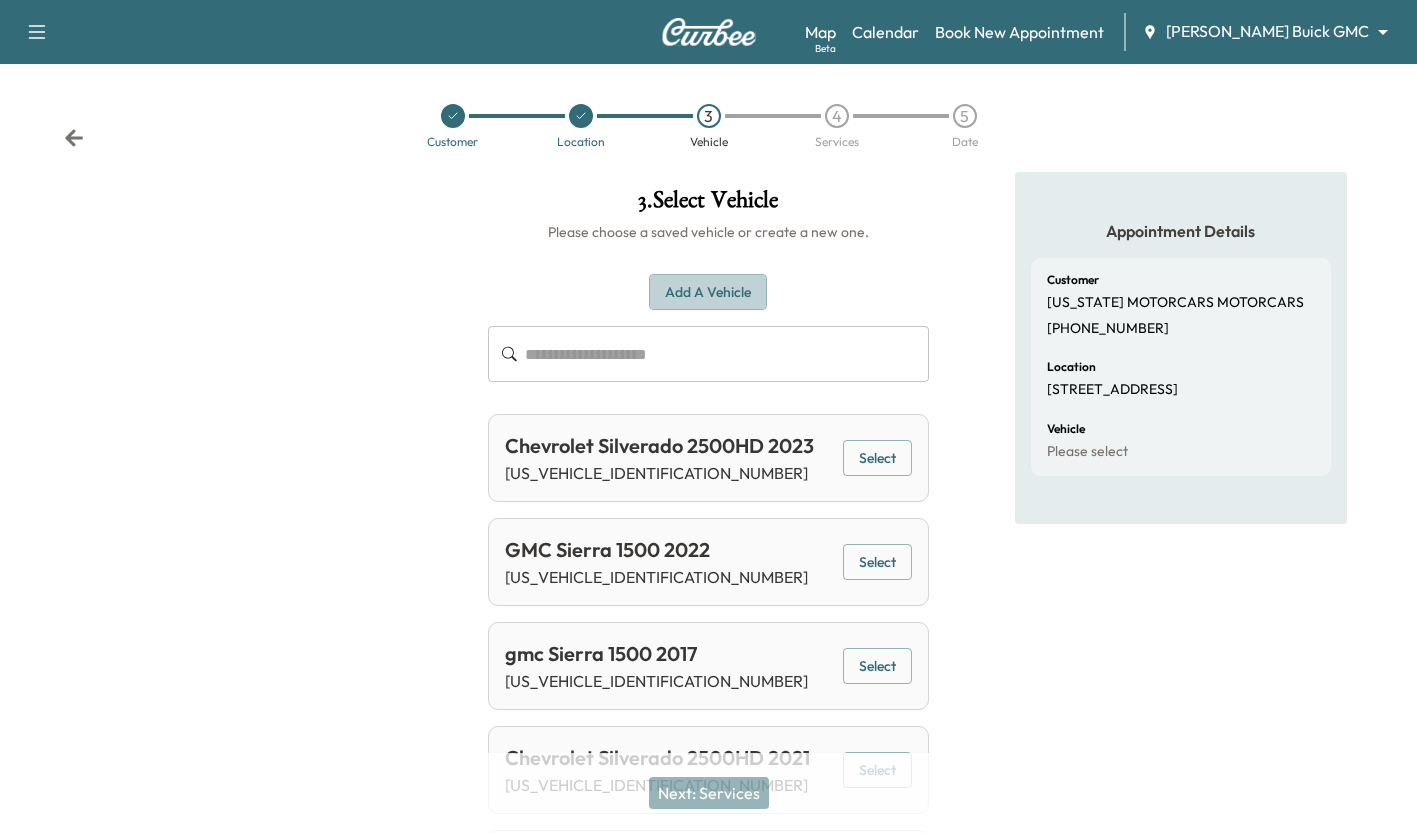 click on "Add a Vehicle" at bounding box center [708, 292] 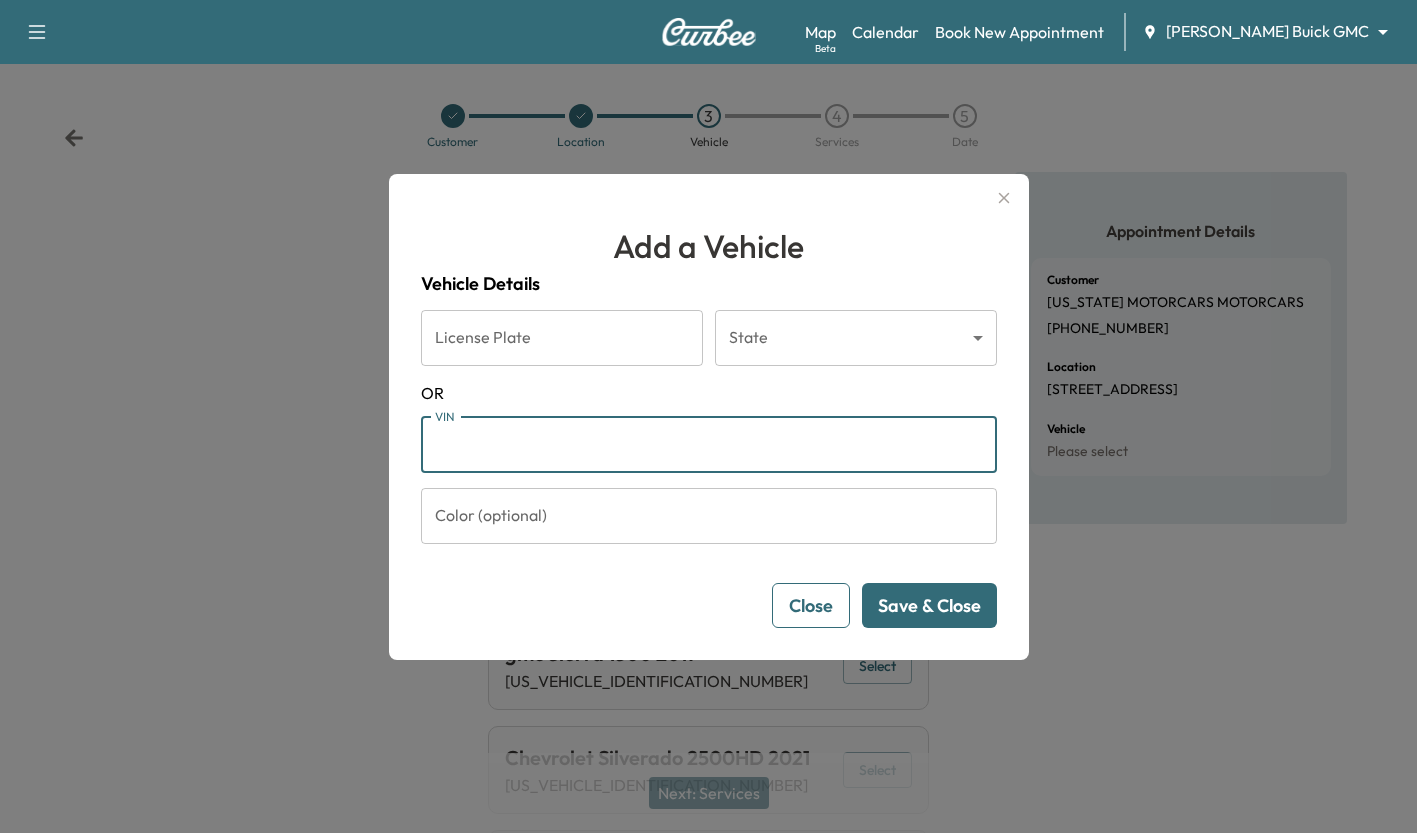 click on "VIN" at bounding box center [709, 445] 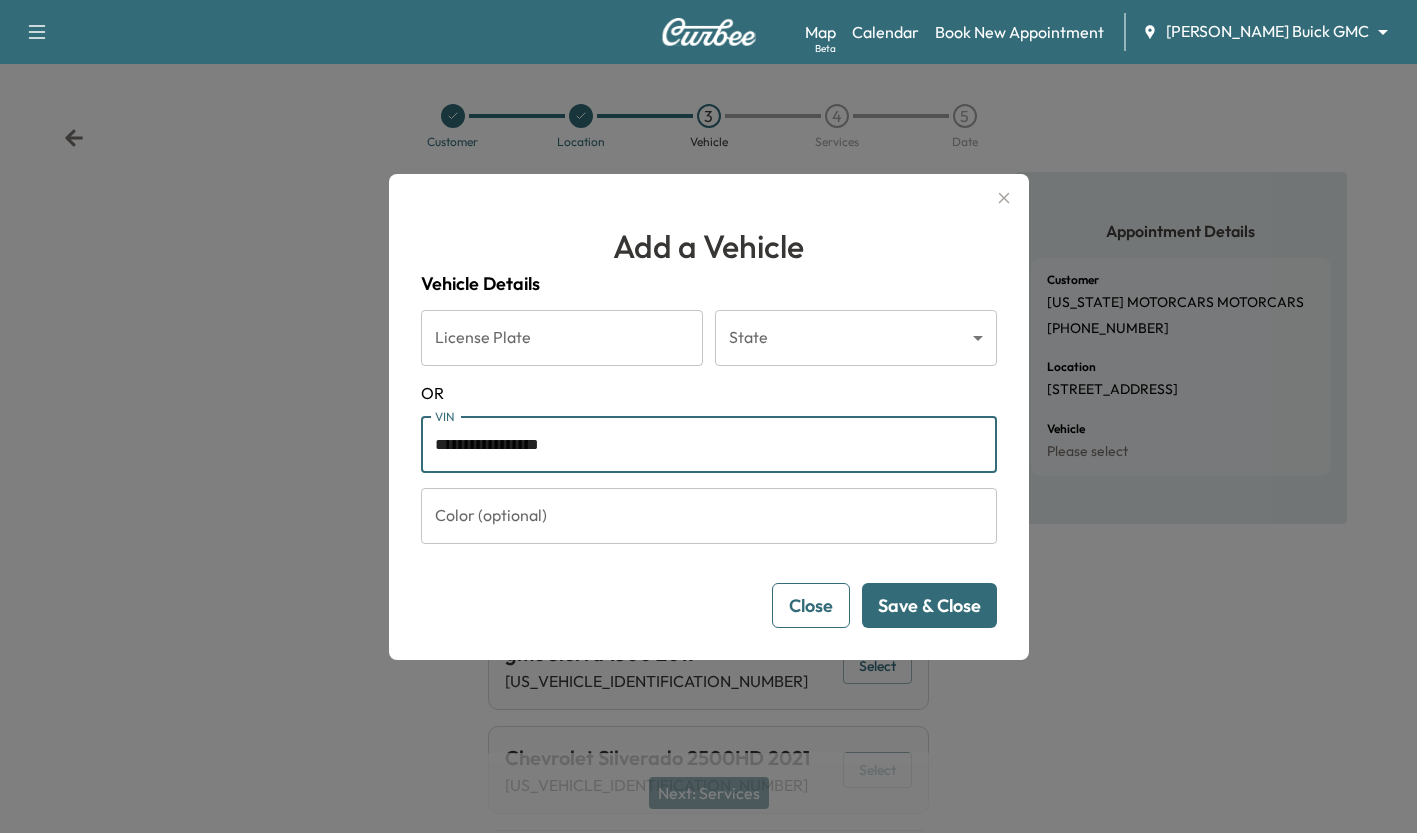 type on "**********" 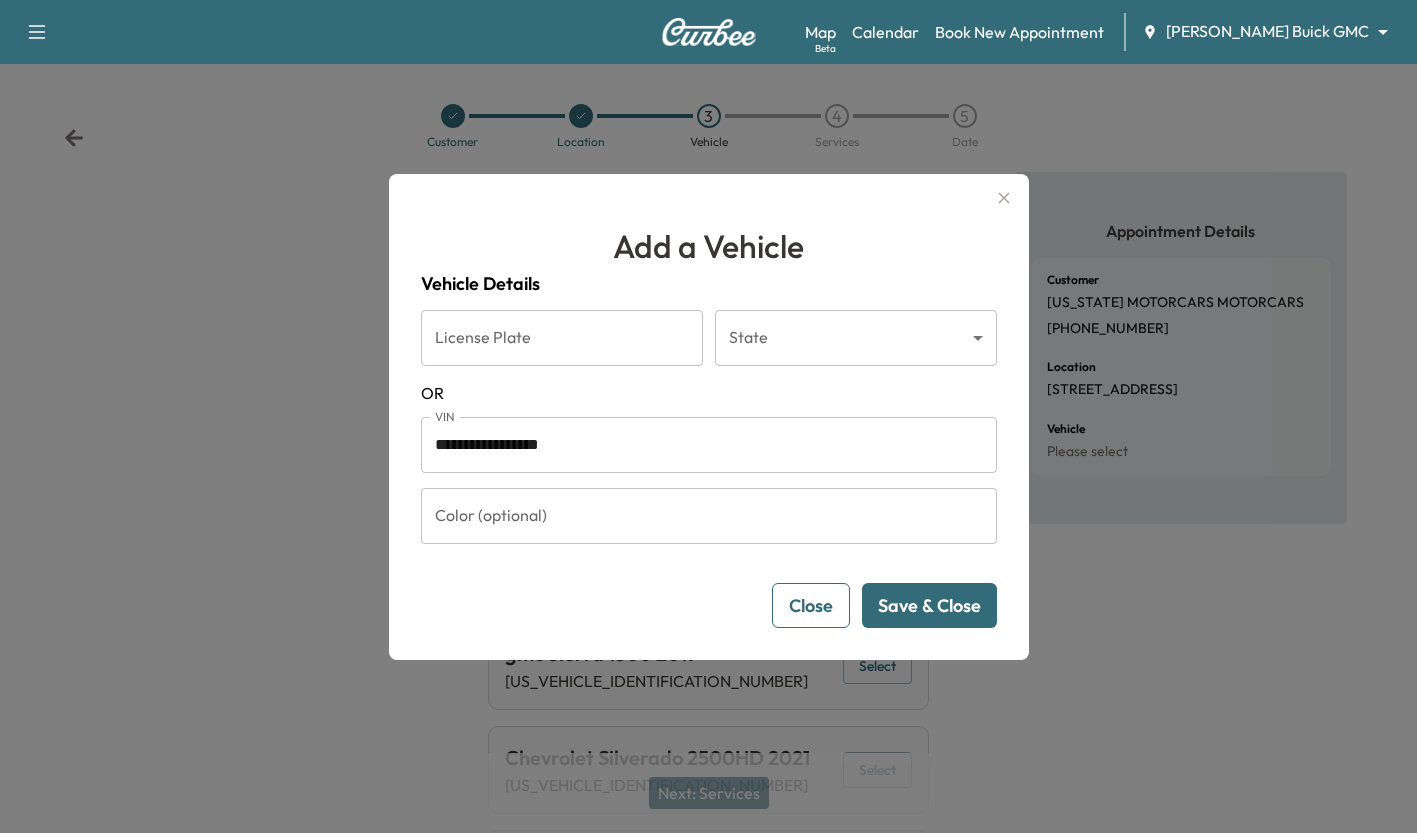 click on "Save & Close" at bounding box center (929, 605) 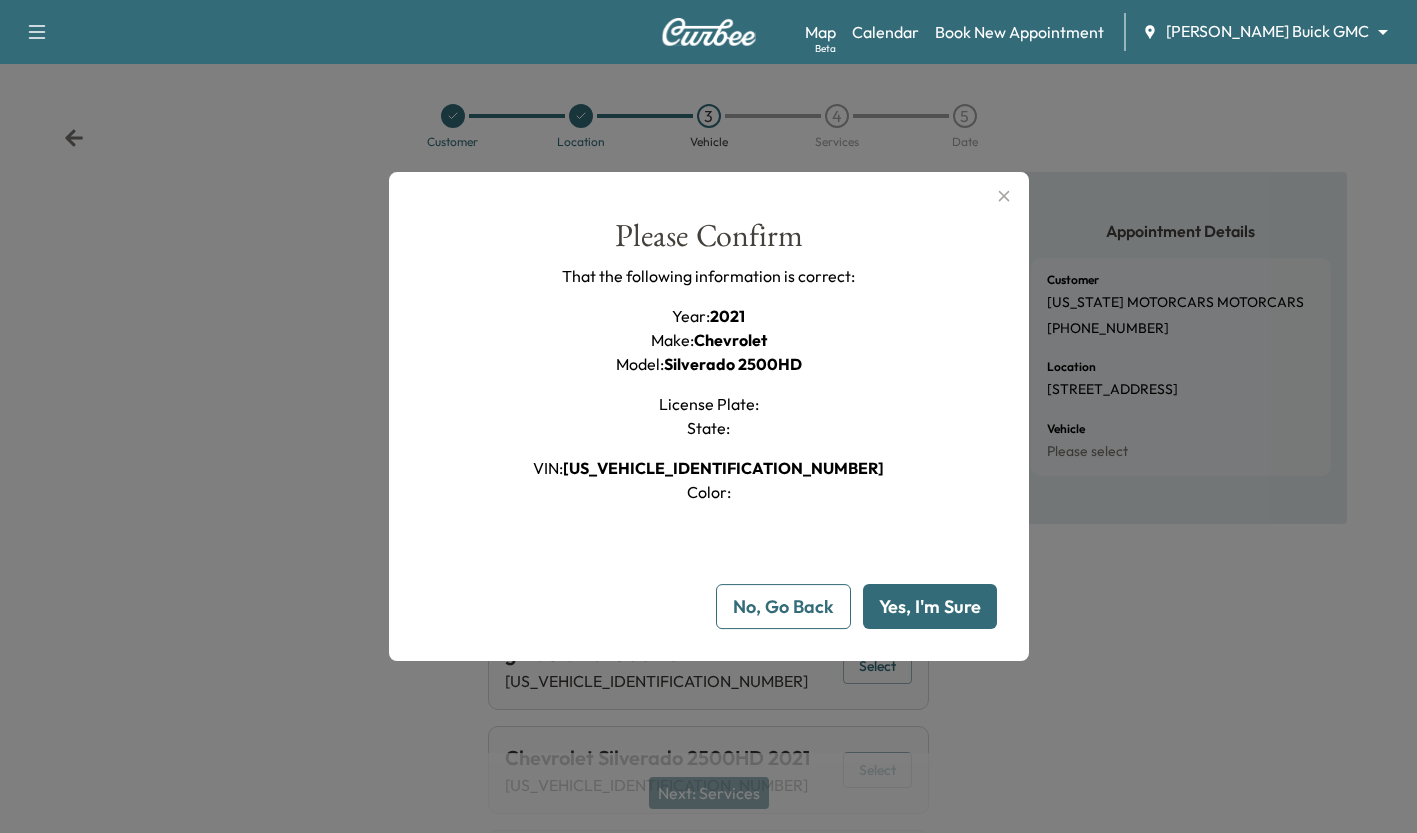 click on "Yes, I'm Sure" at bounding box center (930, 606) 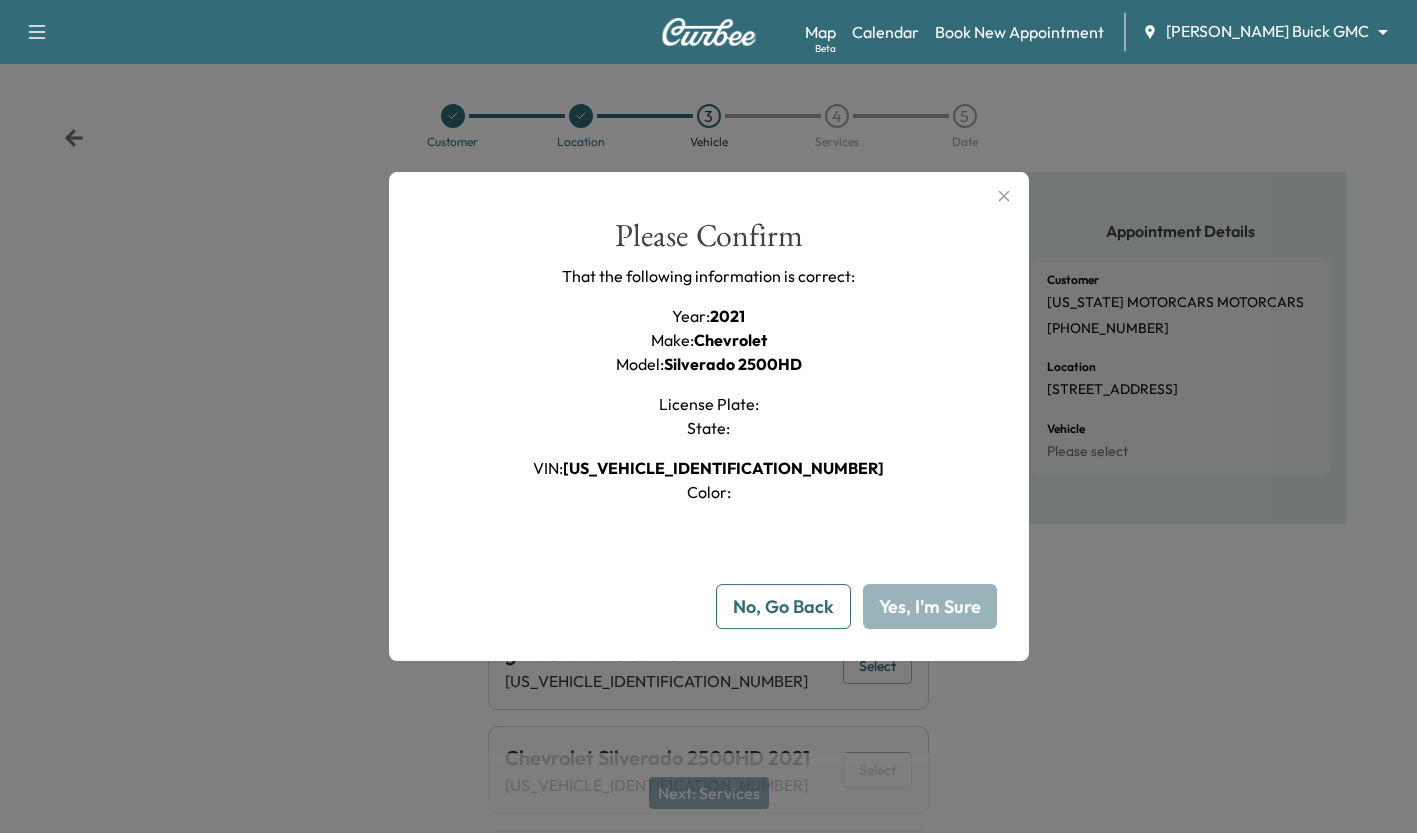 type 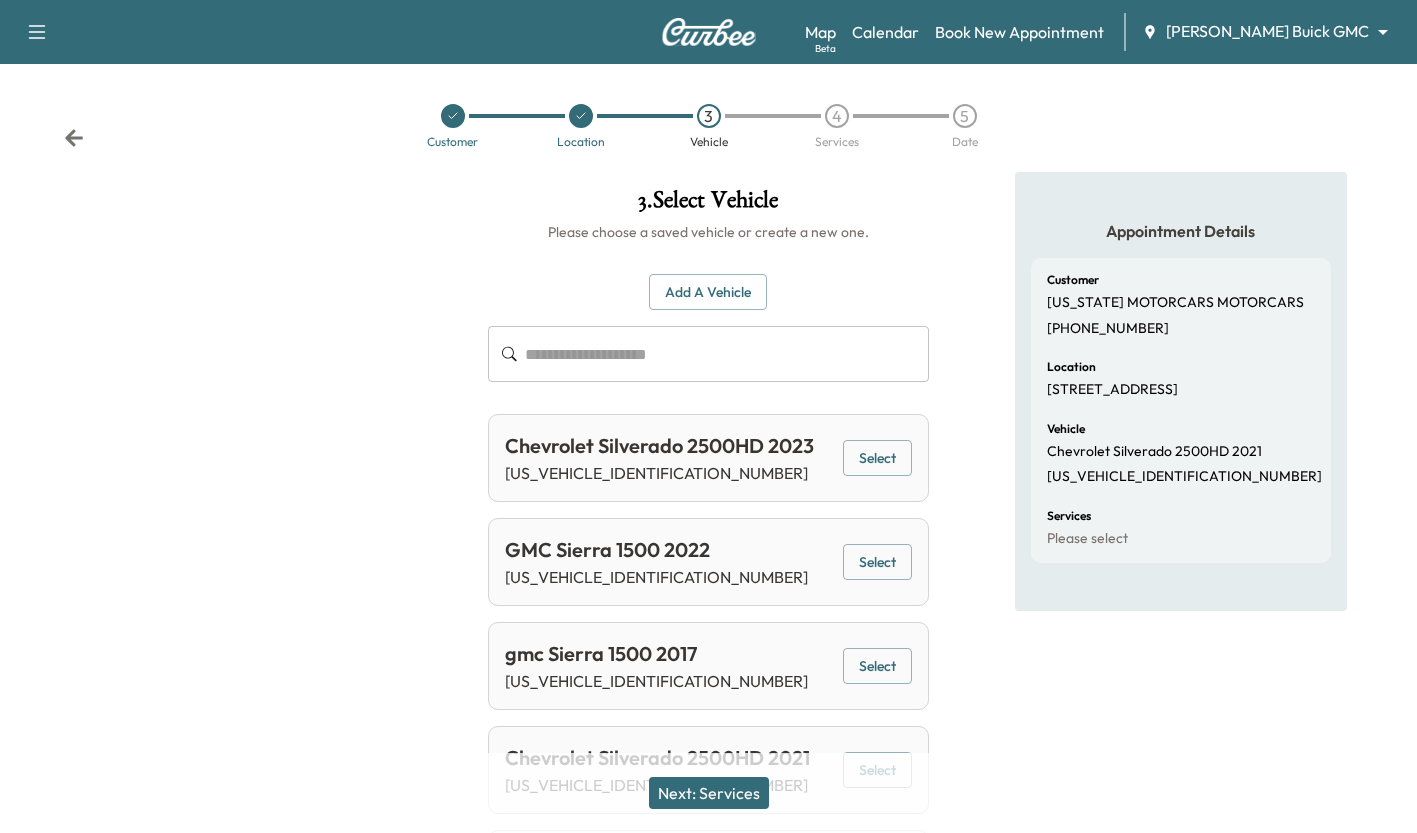 click on "Next: Services" at bounding box center [709, 793] 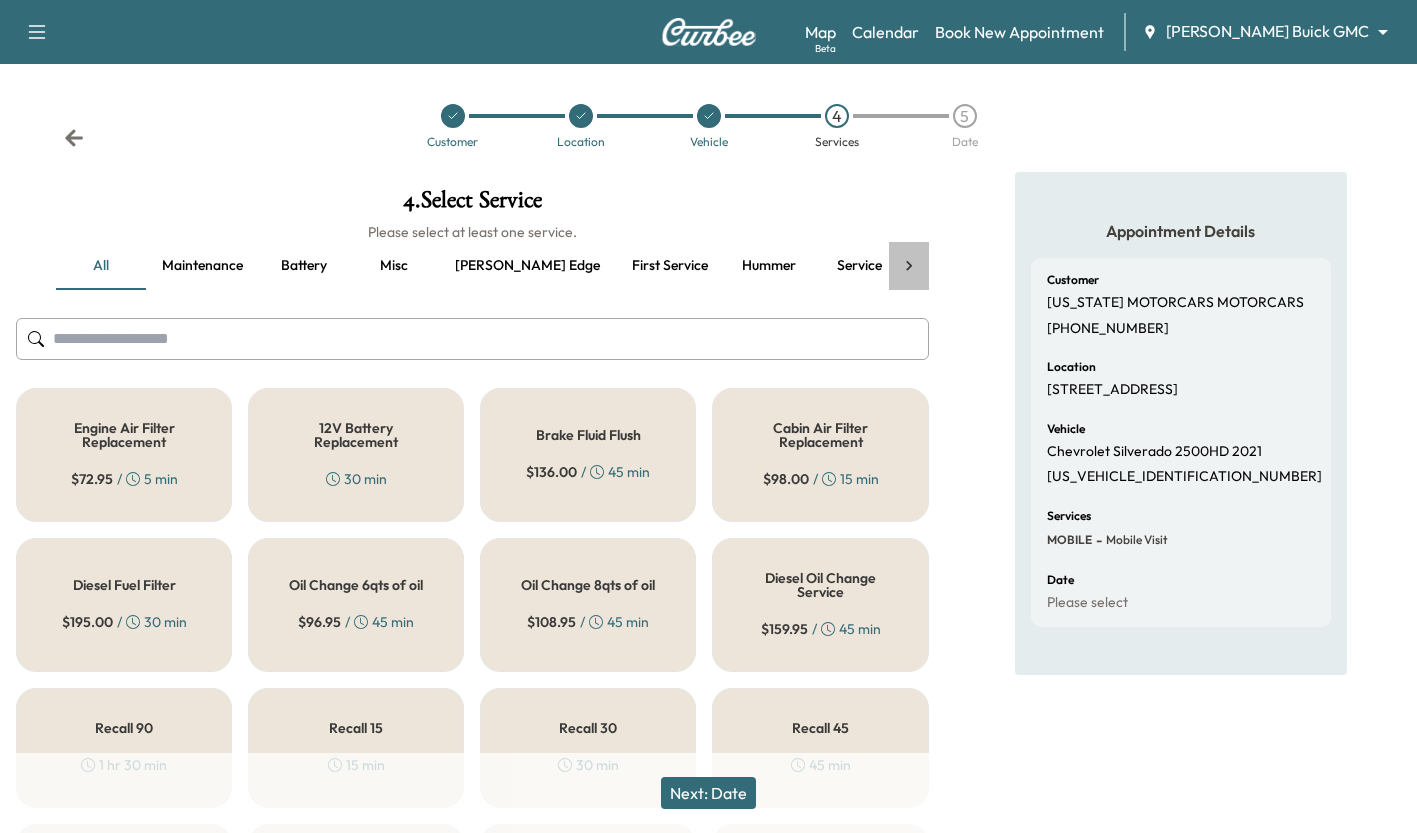 click at bounding box center [909, 266] 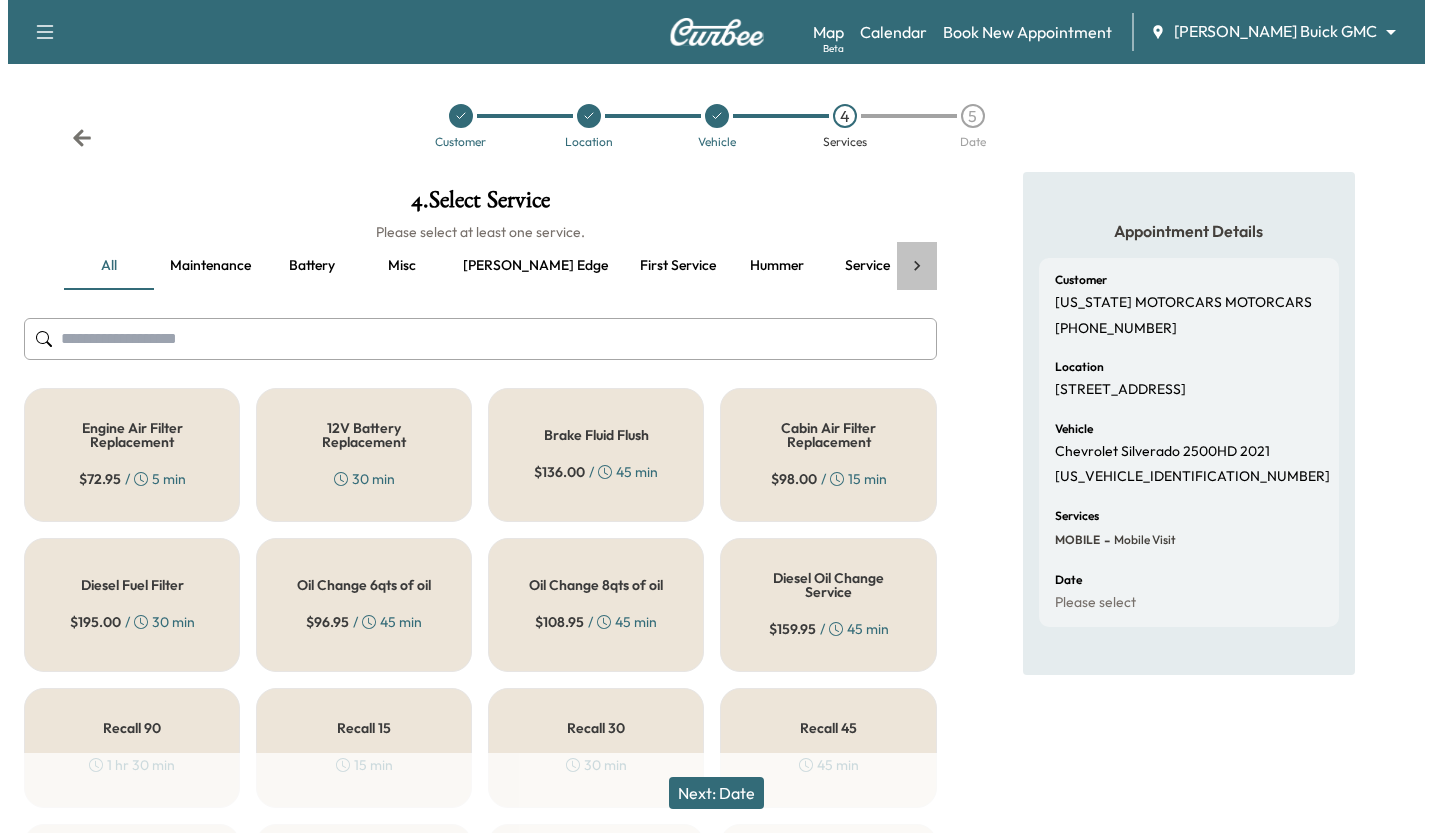 scroll, scrollTop: 0, scrollLeft: 123, axis: horizontal 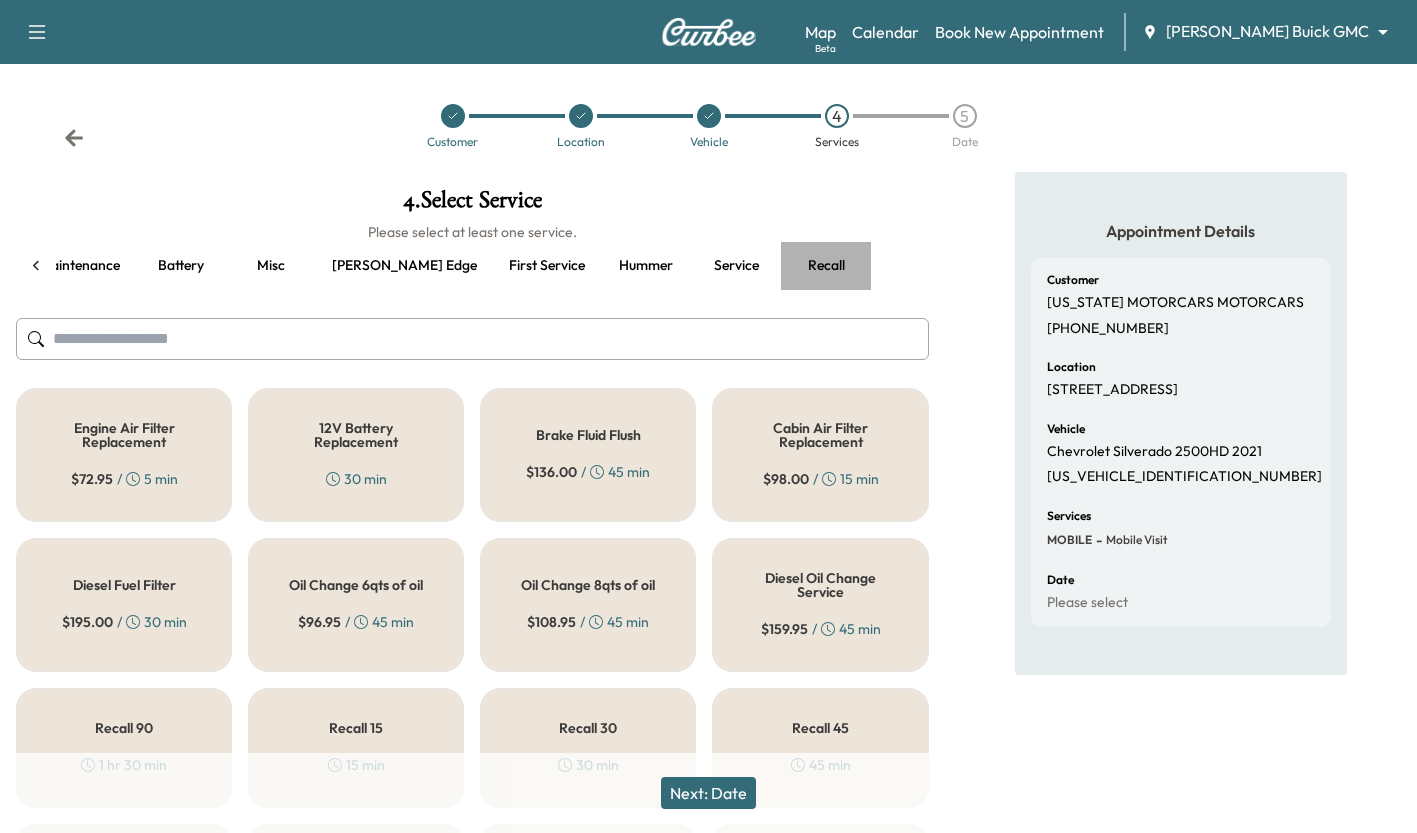 click on "Recall" at bounding box center [826, 266] 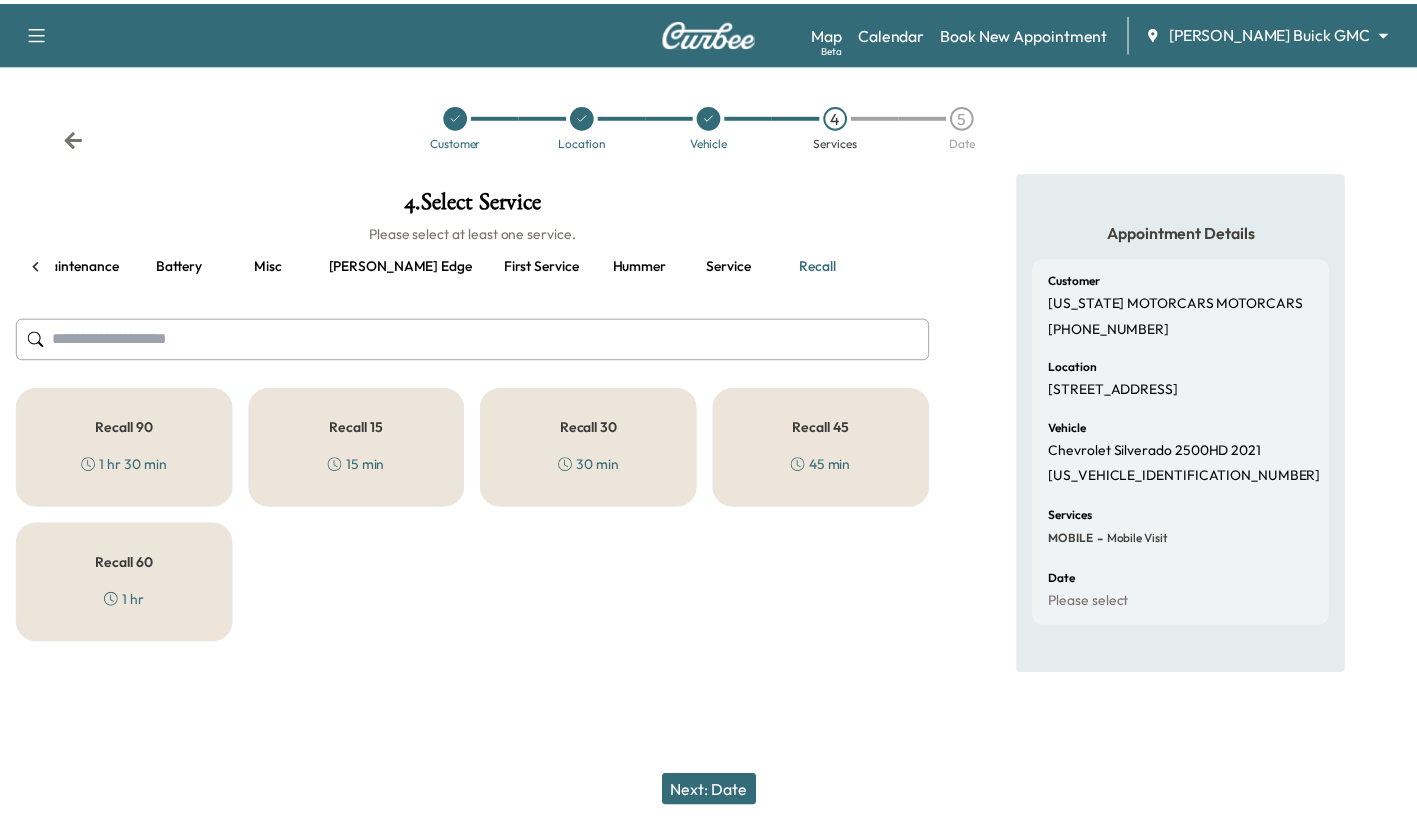 scroll, scrollTop: 0, scrollLeft: 113, axis: horizontal 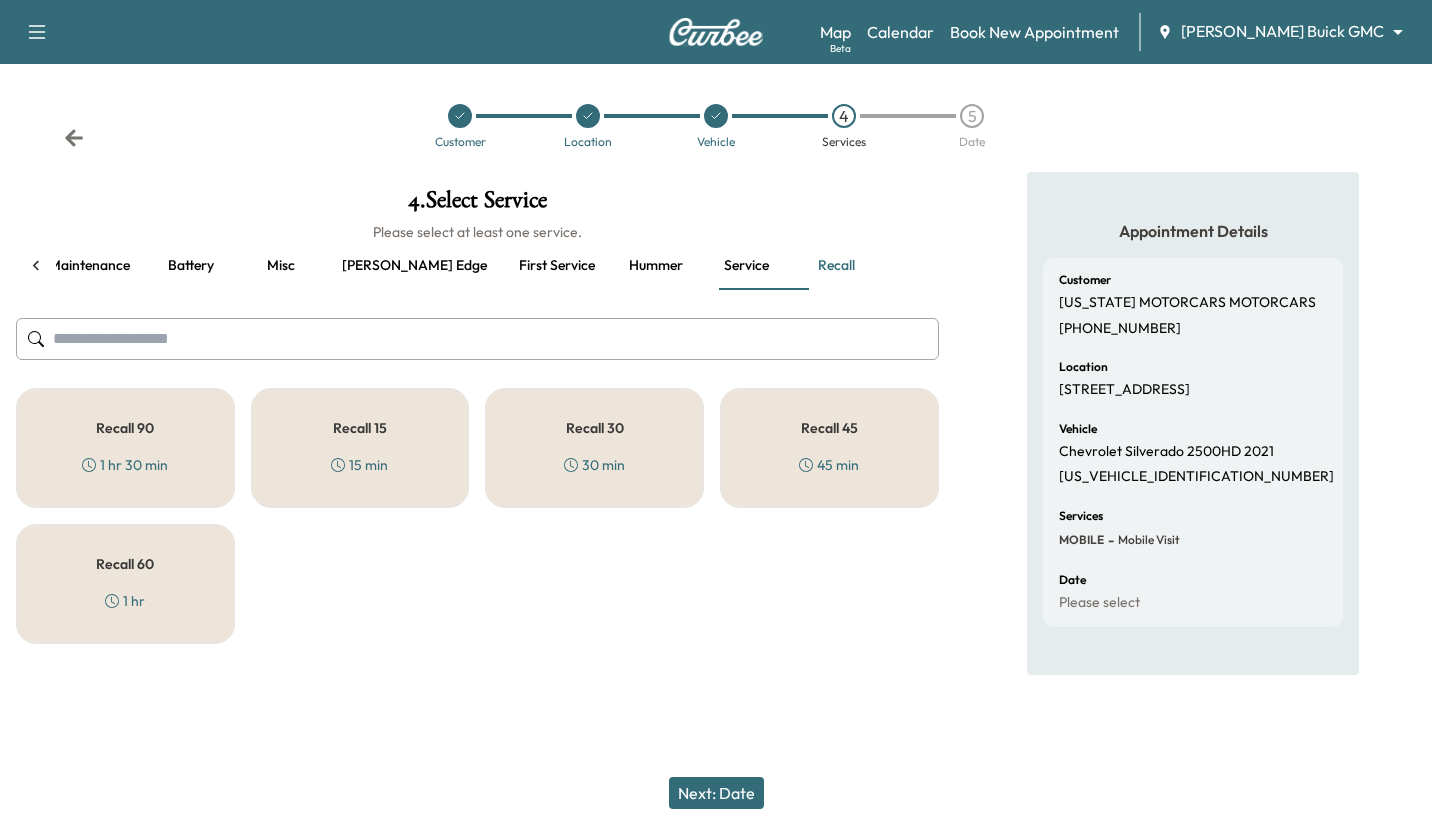 click on "Recall 15 15 min" at bounding box center [360, 448] 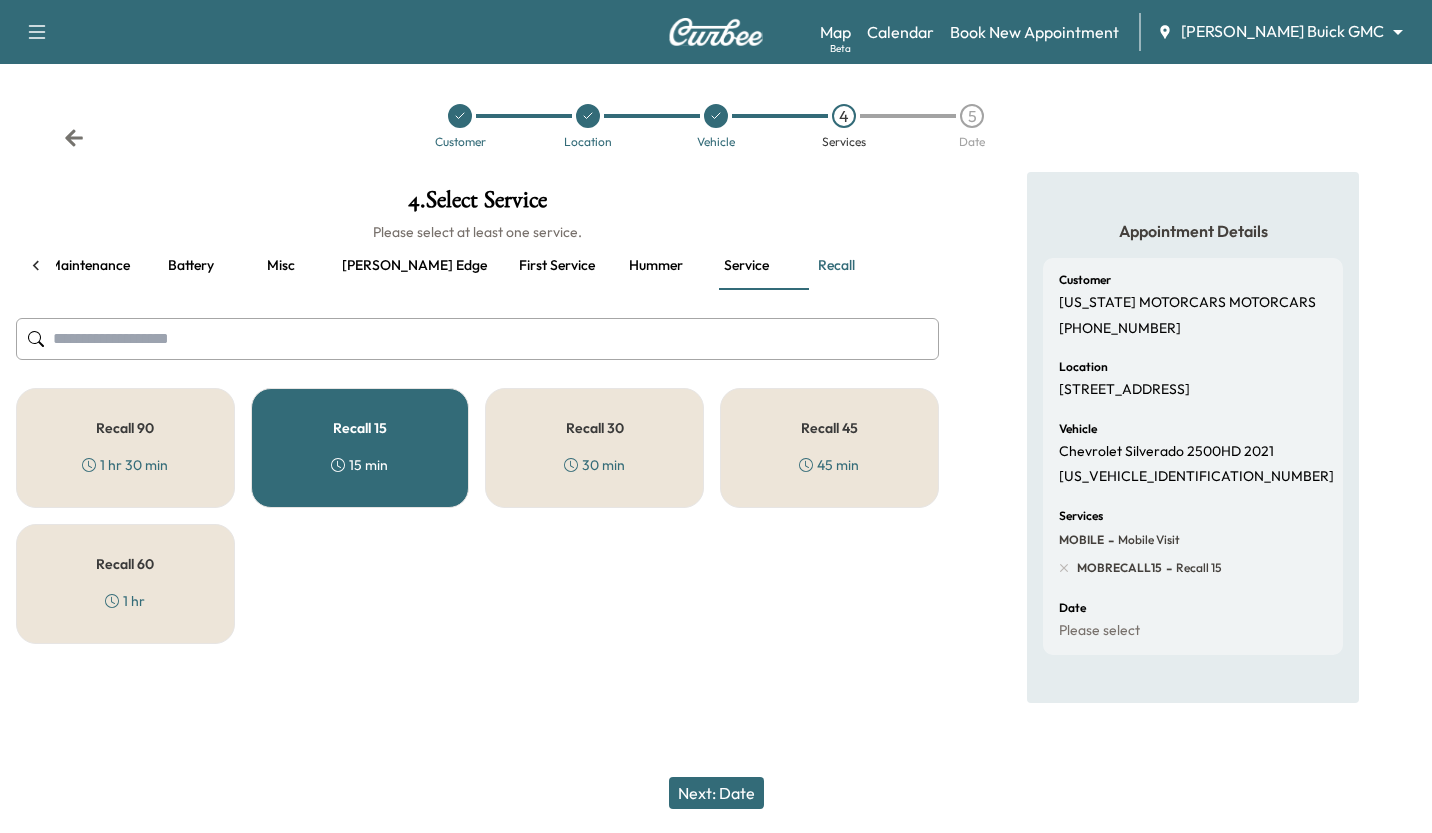 click on "Next: Date" at bounding box center [716, 793] 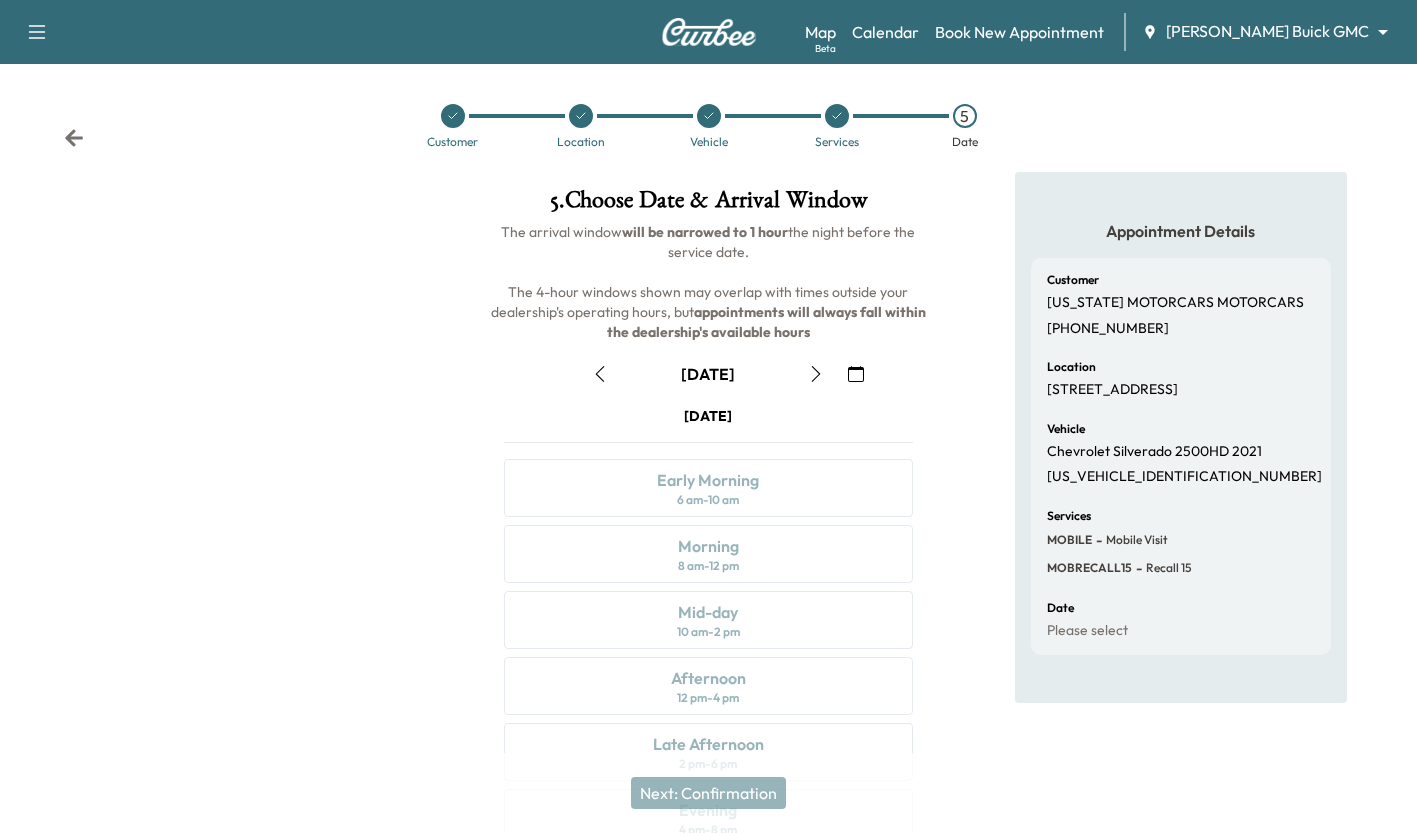 click at bounding box center [600, 374] 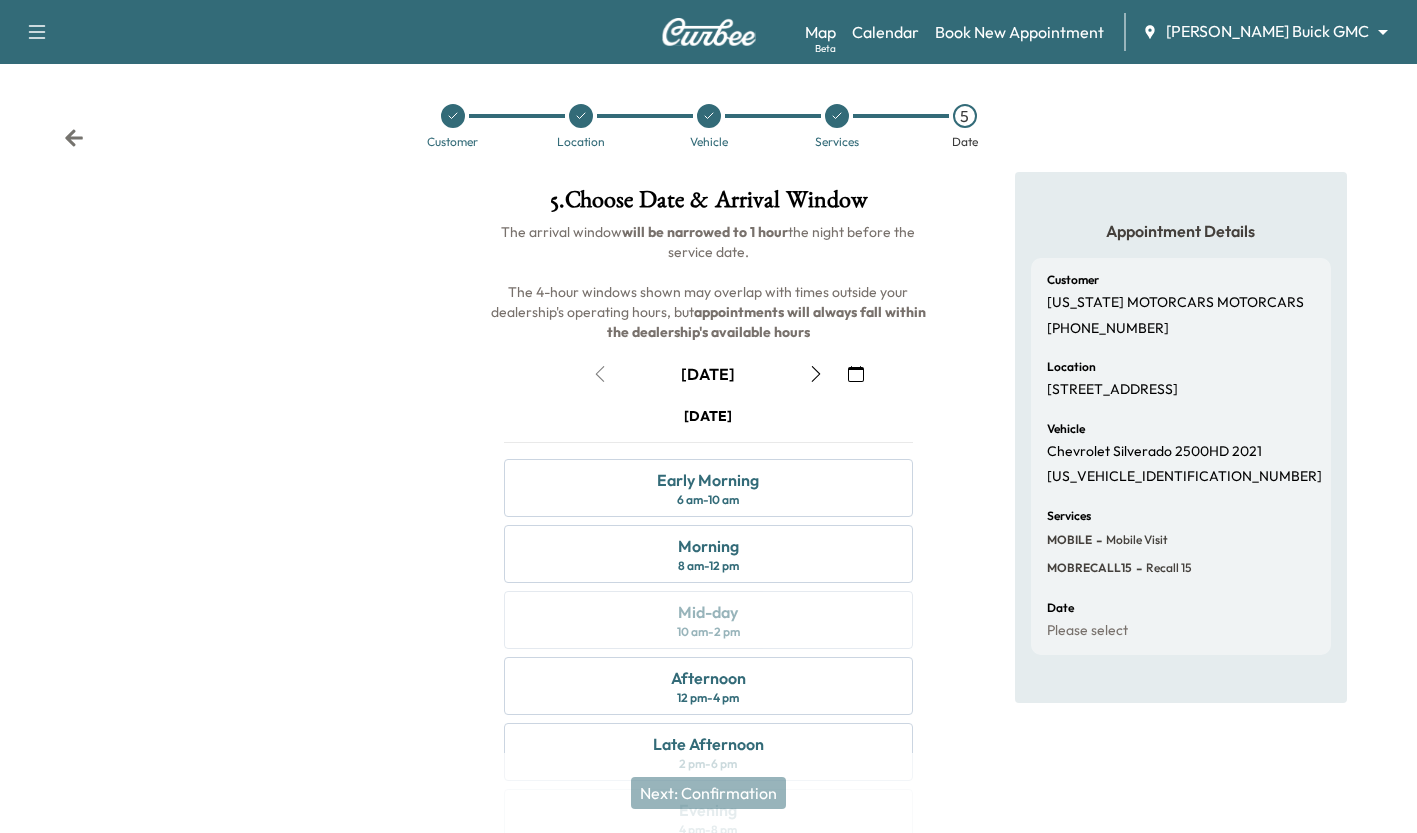 click on "Morning 8 am  -  12 pm" at bounding box center (708, 554) 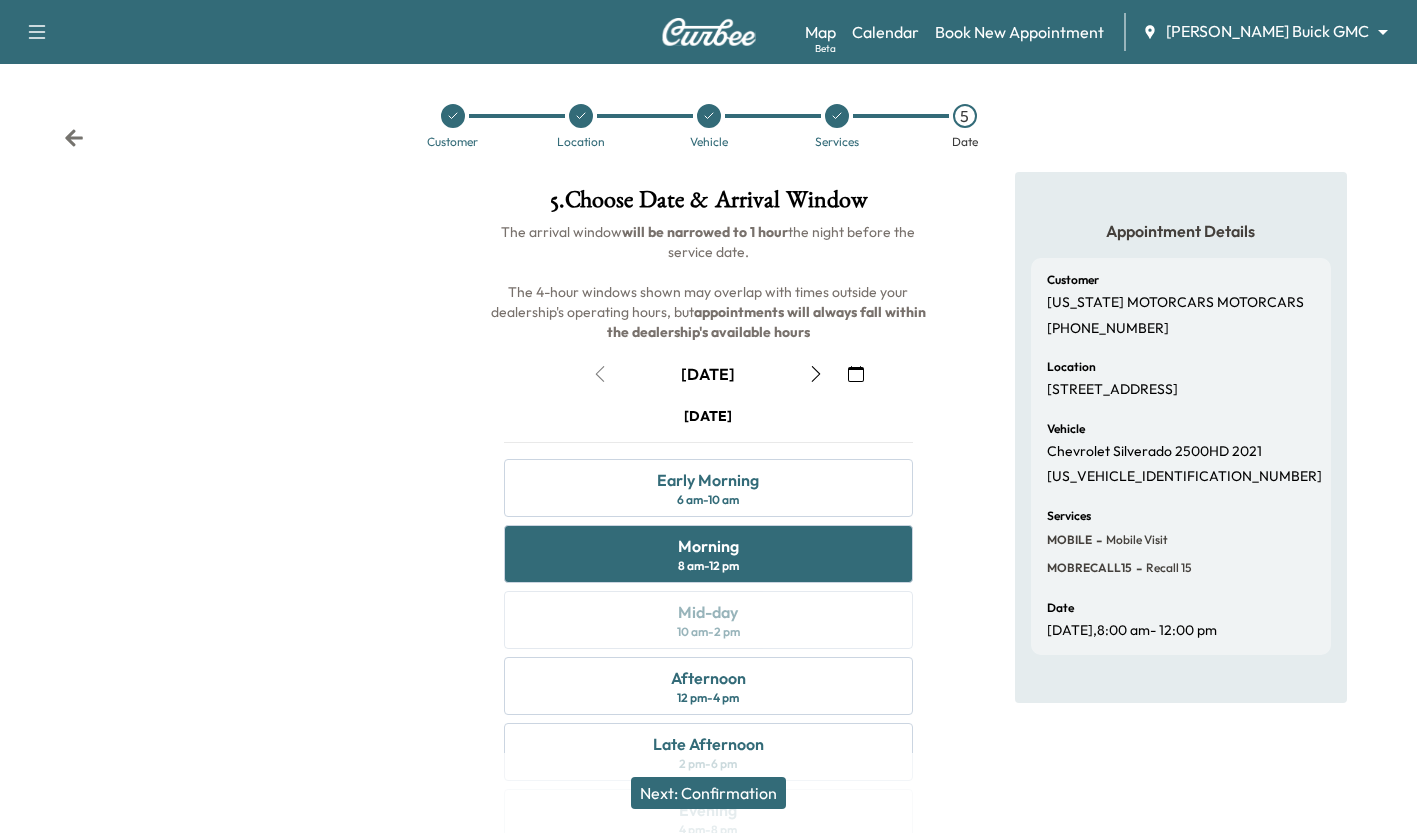 click on "Afternoon 12 pm  -  4 pm" at bounding box center [708, 686] 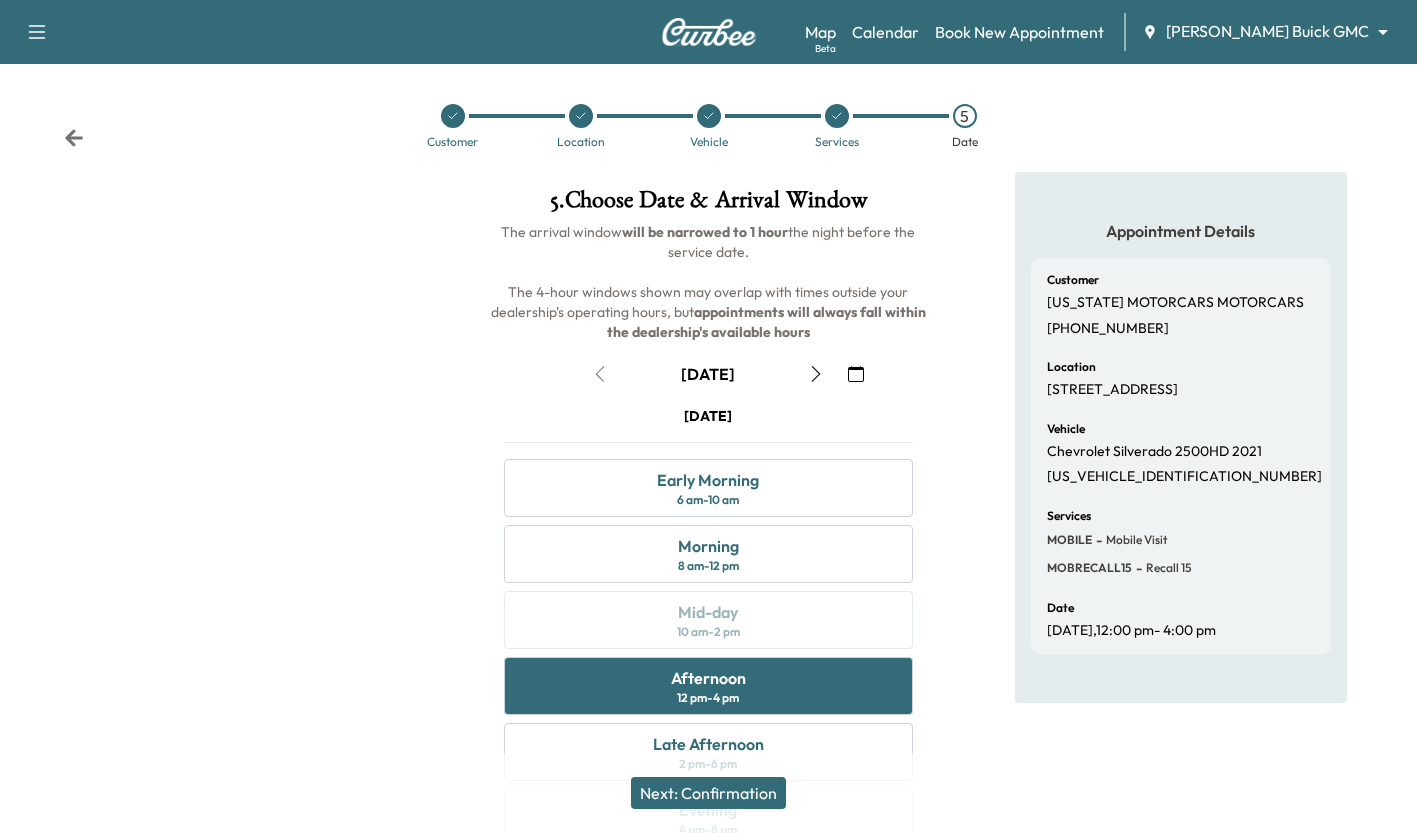 click on "Next: Confirmation" at bounding box center [708, 793] 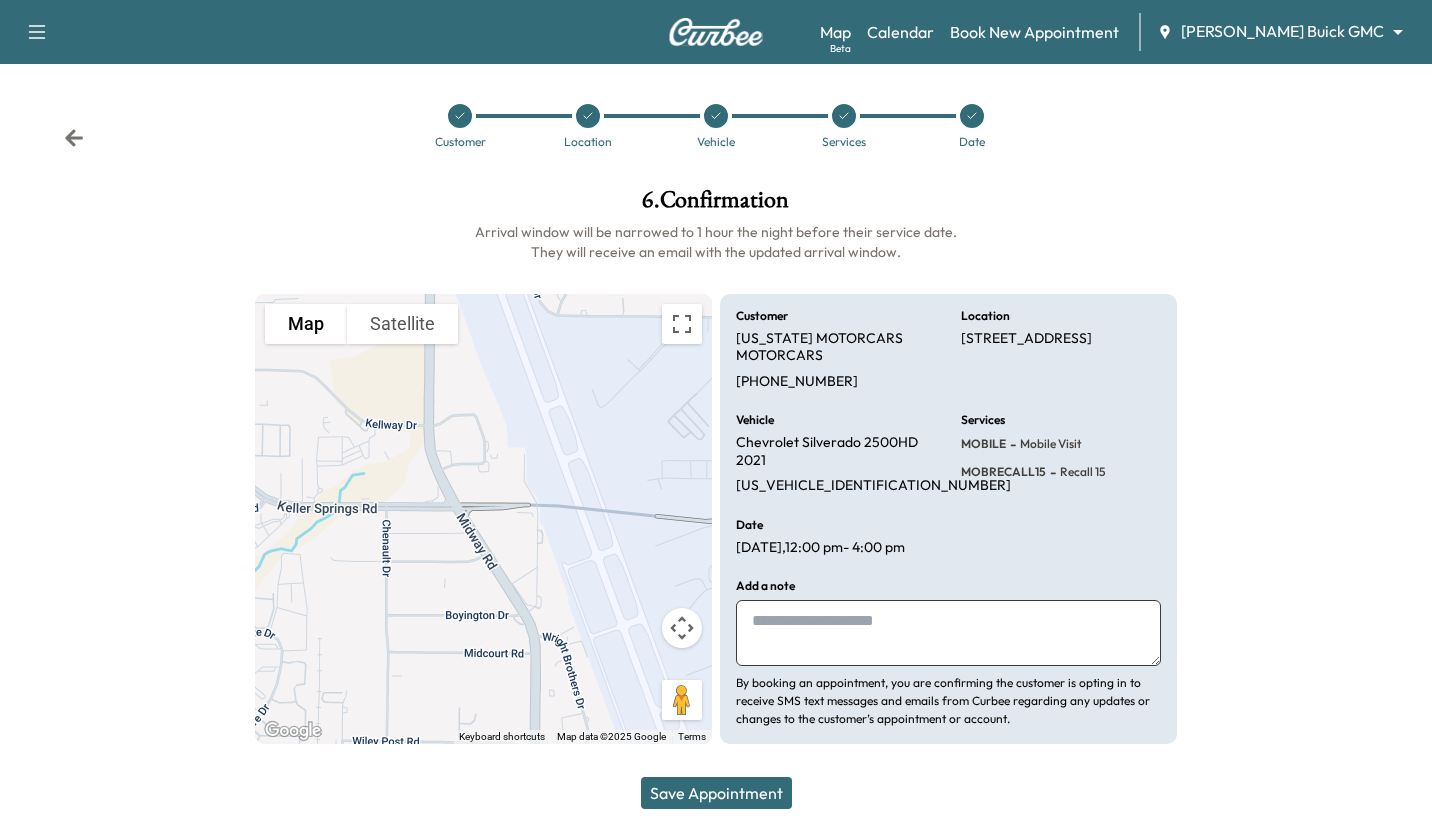 click on "Save Appointment" at bounding box center [716, 793] 